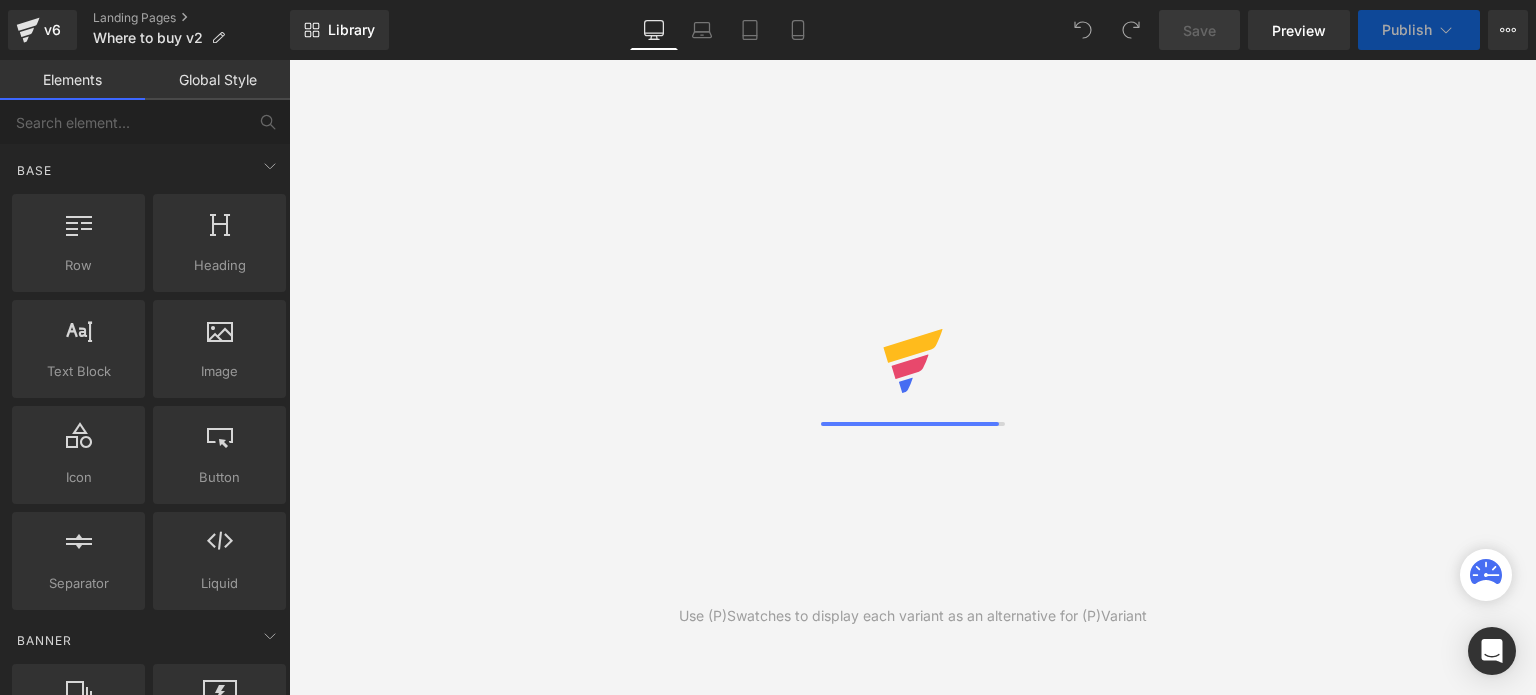 scroll, scrollTop: 0, scrollLeft: 0, axis: both 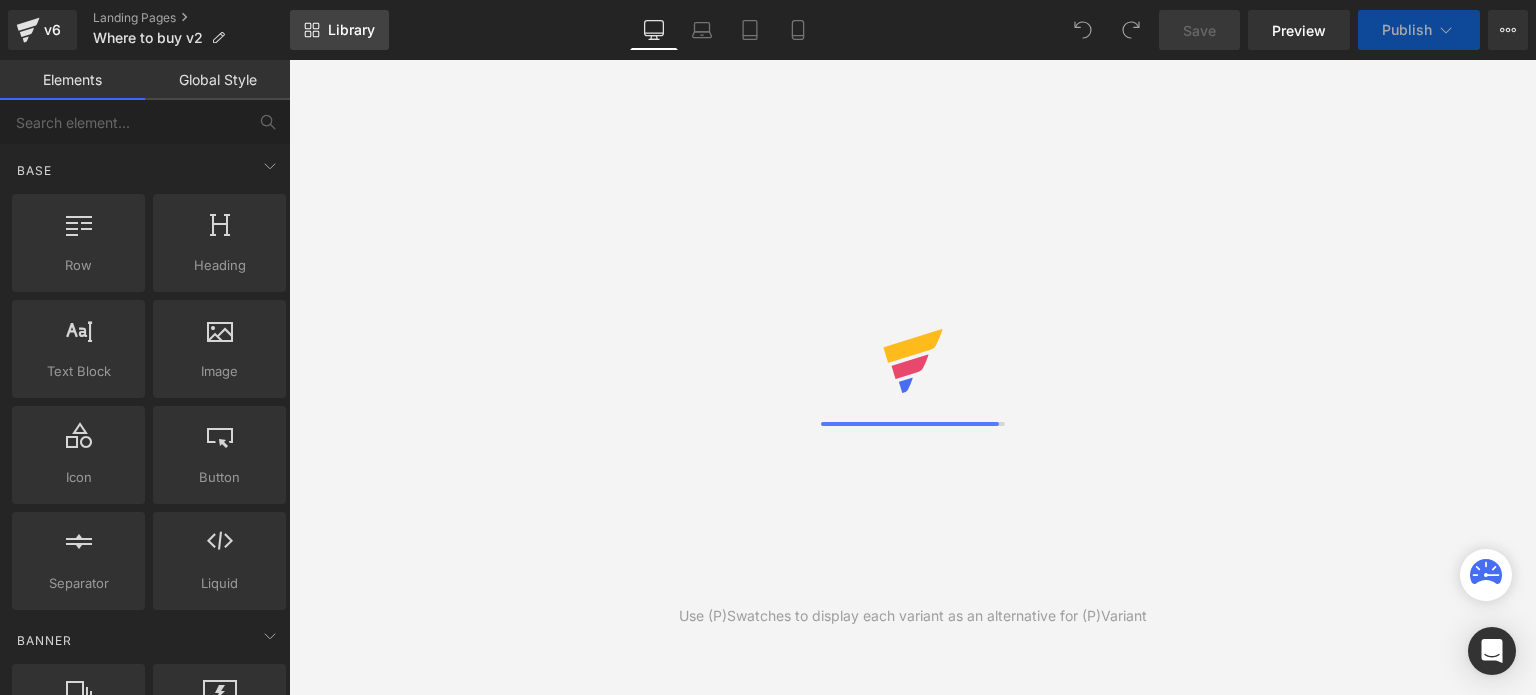 drag, startPoint x: 0, startPoint y: 0, endPoint x: 330, endPoint y: 27, distance: 331.1027 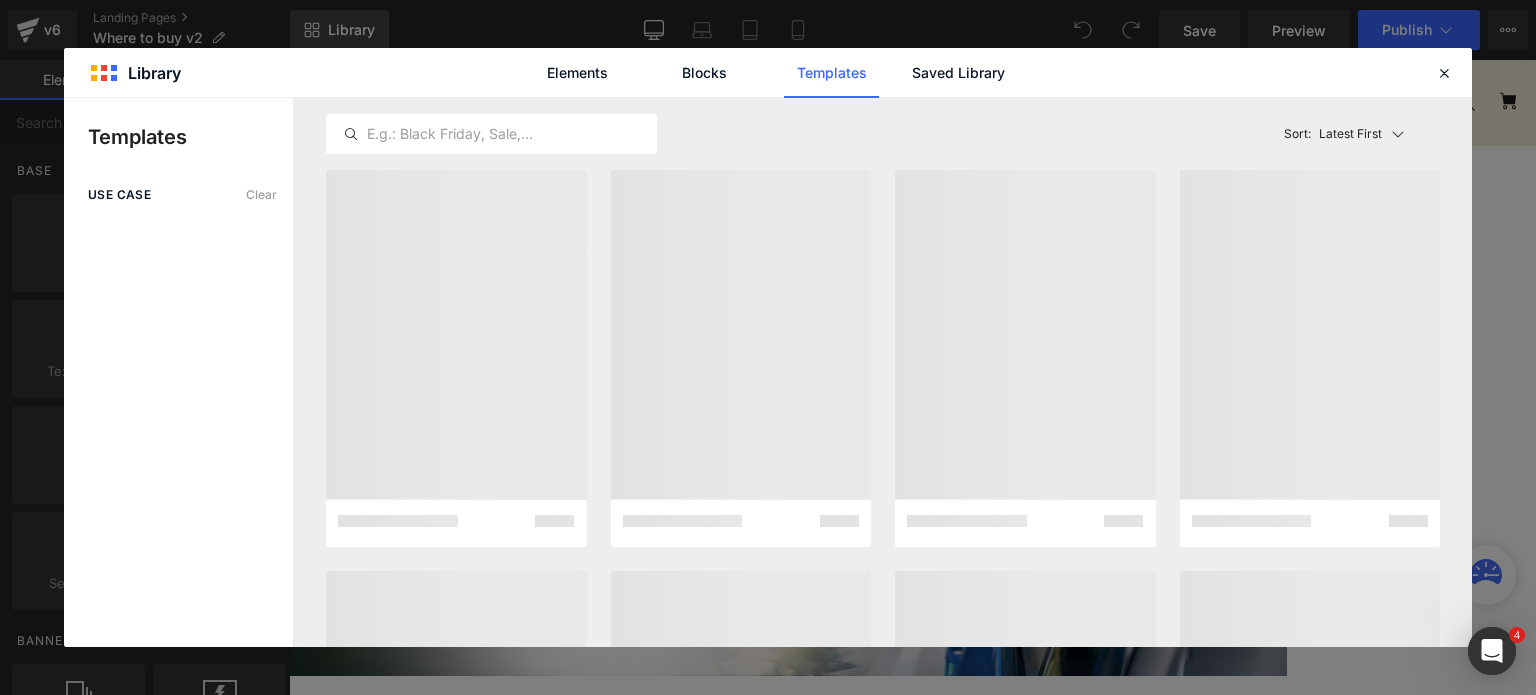 scroll, scrollTop: 0, scrollLeft: 0, axis: both 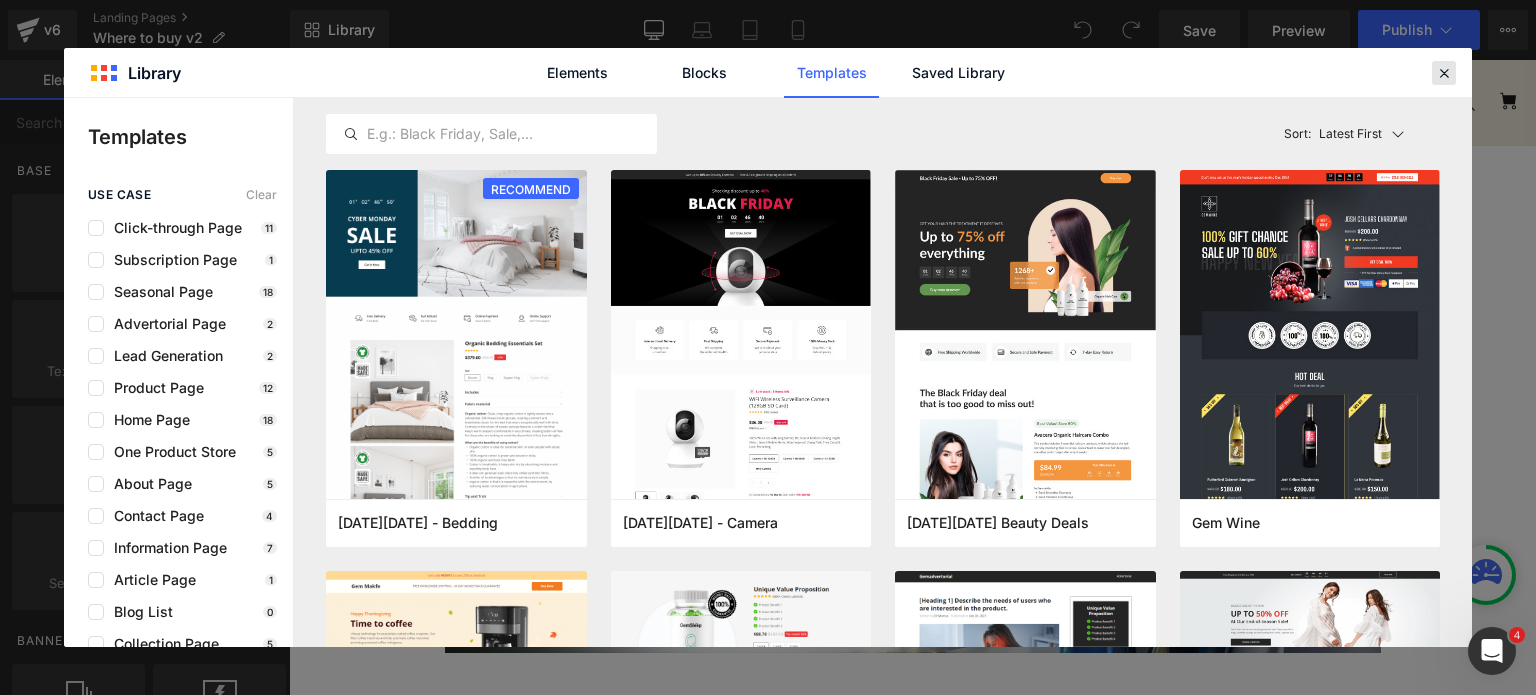 click 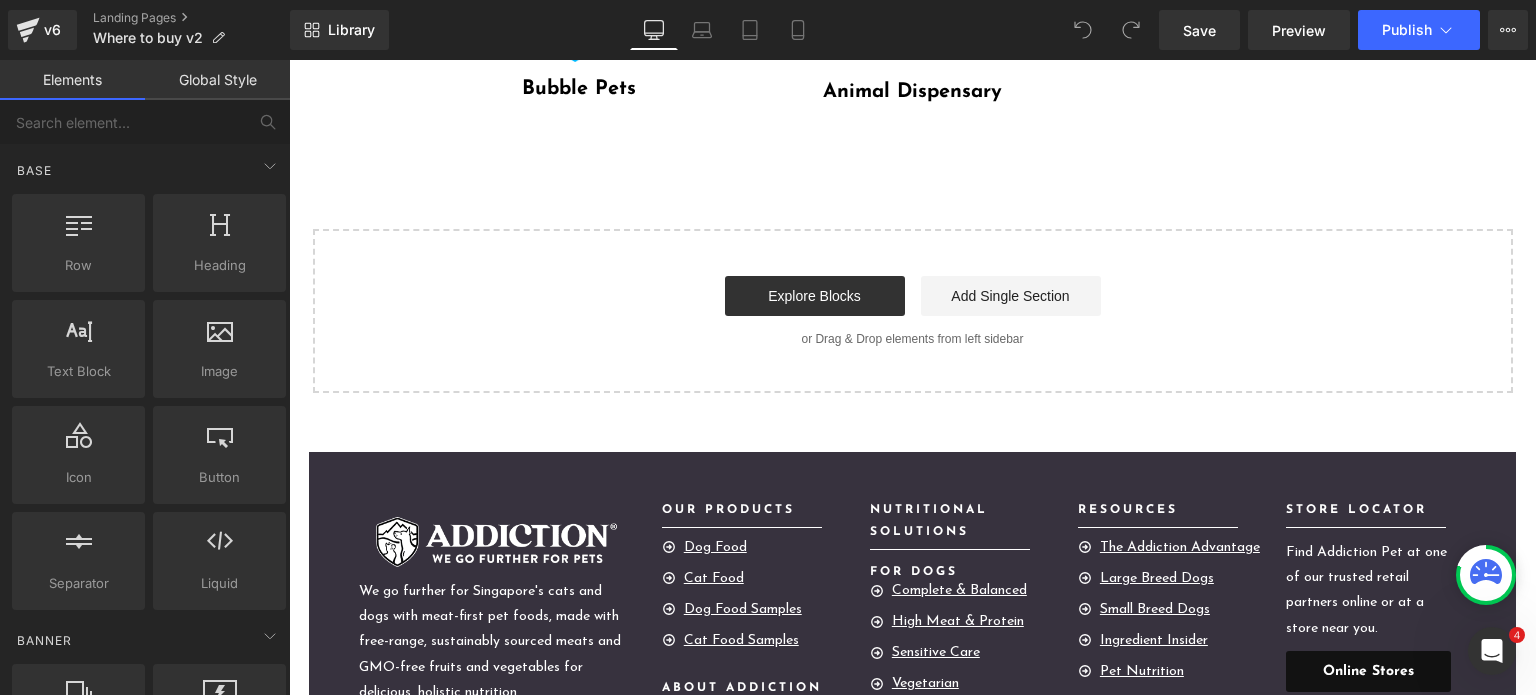 scroll, scrollTop: 1784, scrollLeft: 0, axis: vertical 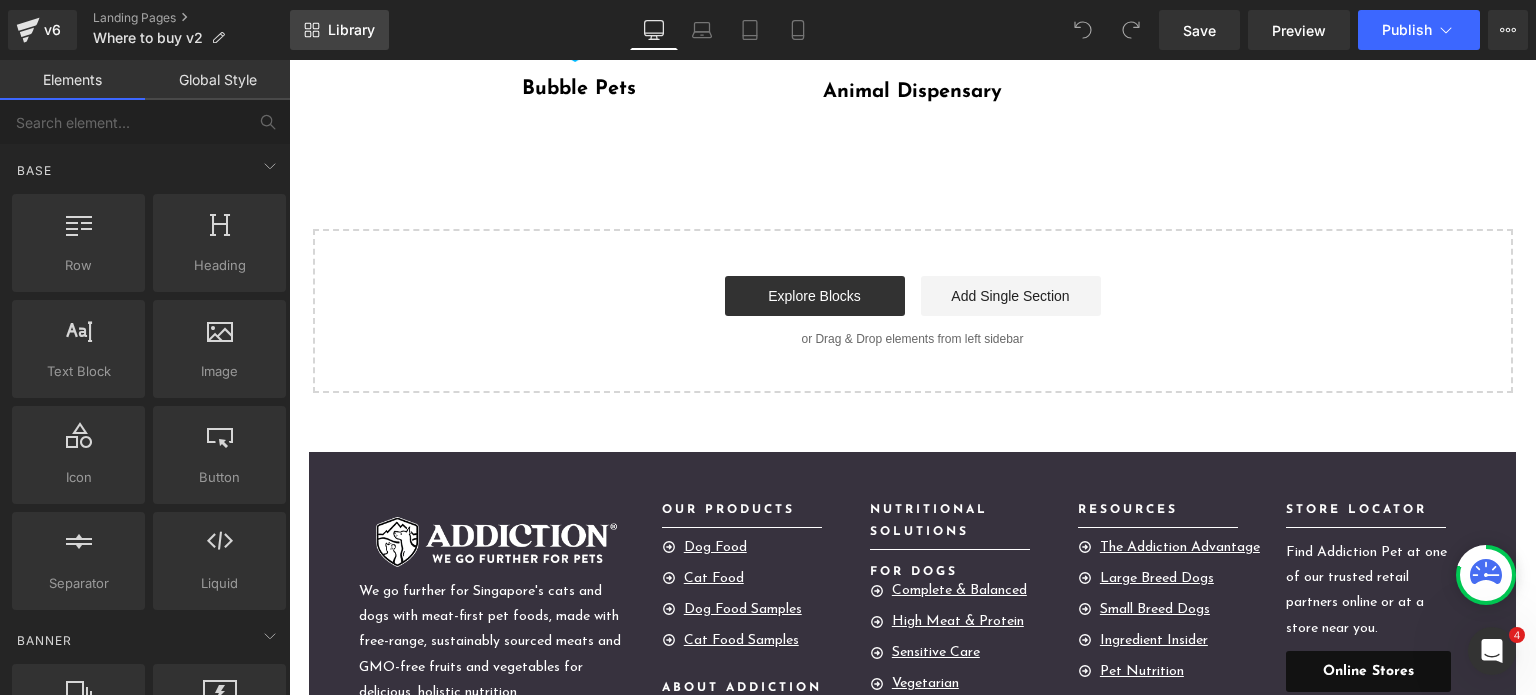 click on "Library" at bounding box center [339, 30] 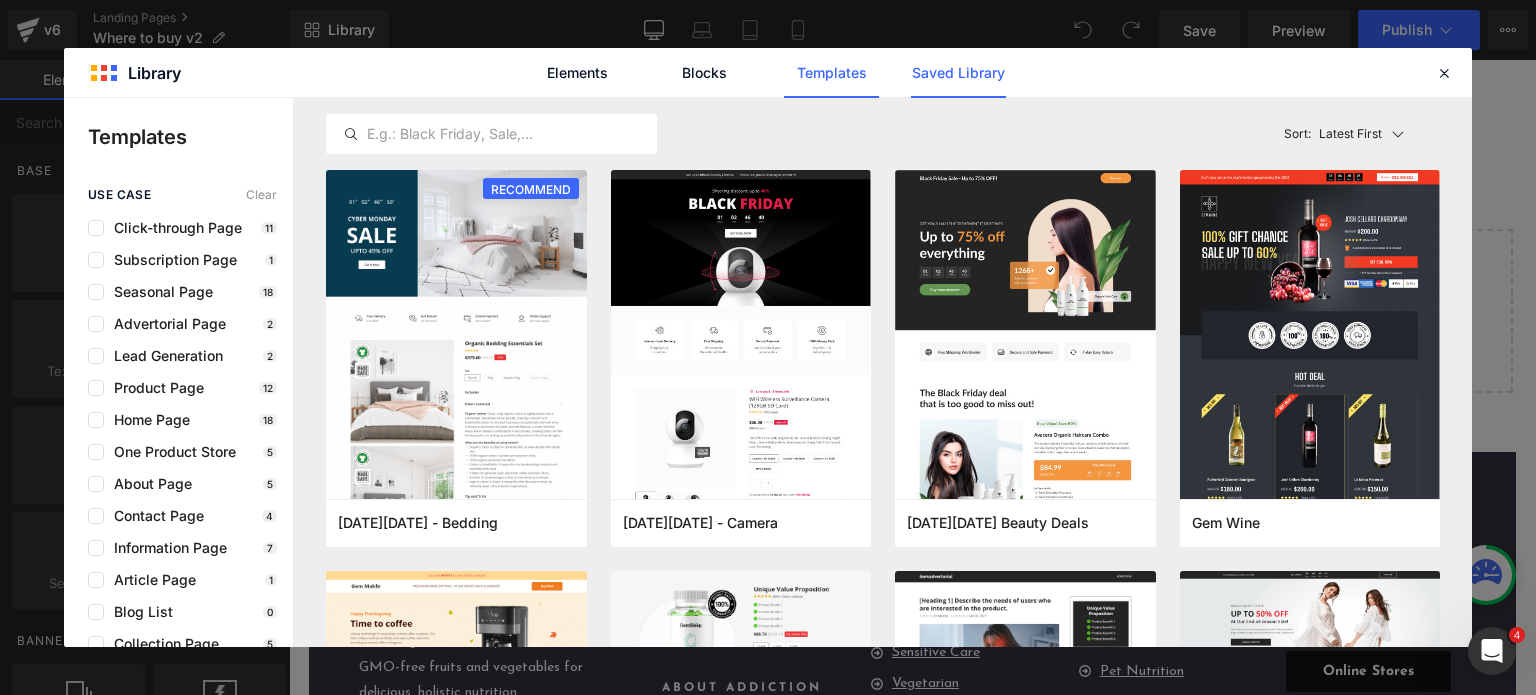 click on "Saved Library" 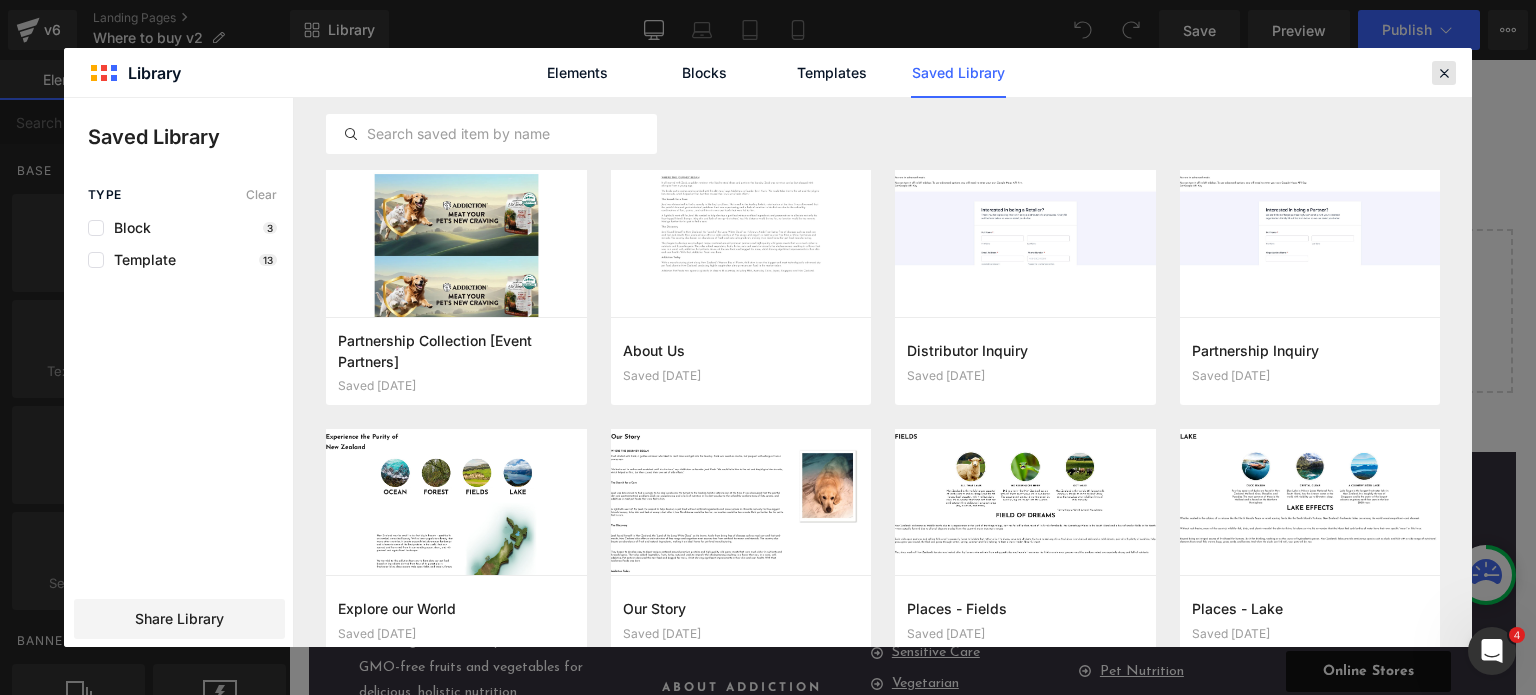click at bounding box center (1444, 73) 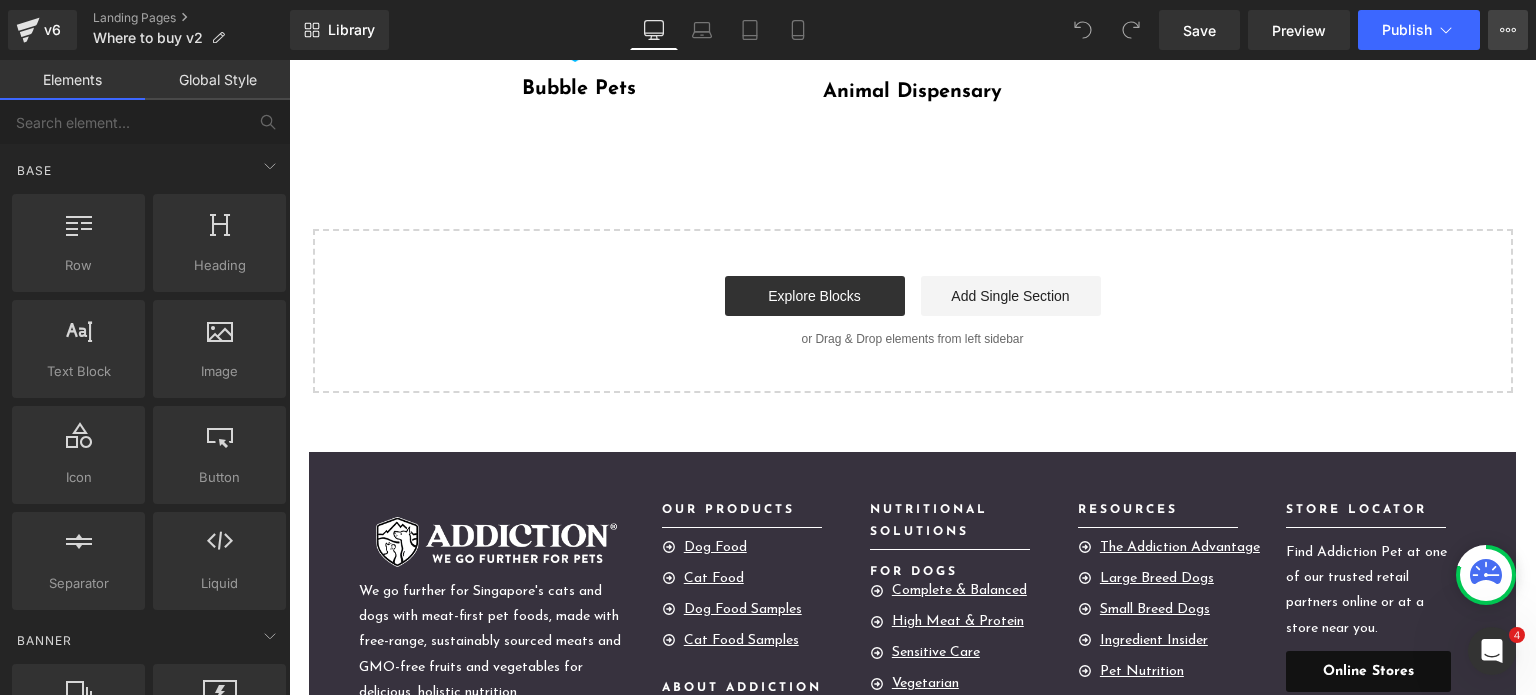 click on "View Live Page View with current Template Save Template to Library Schedule Publish  Optimize  Publish Settings Shortcuts" at bounding box center (1508, 30) 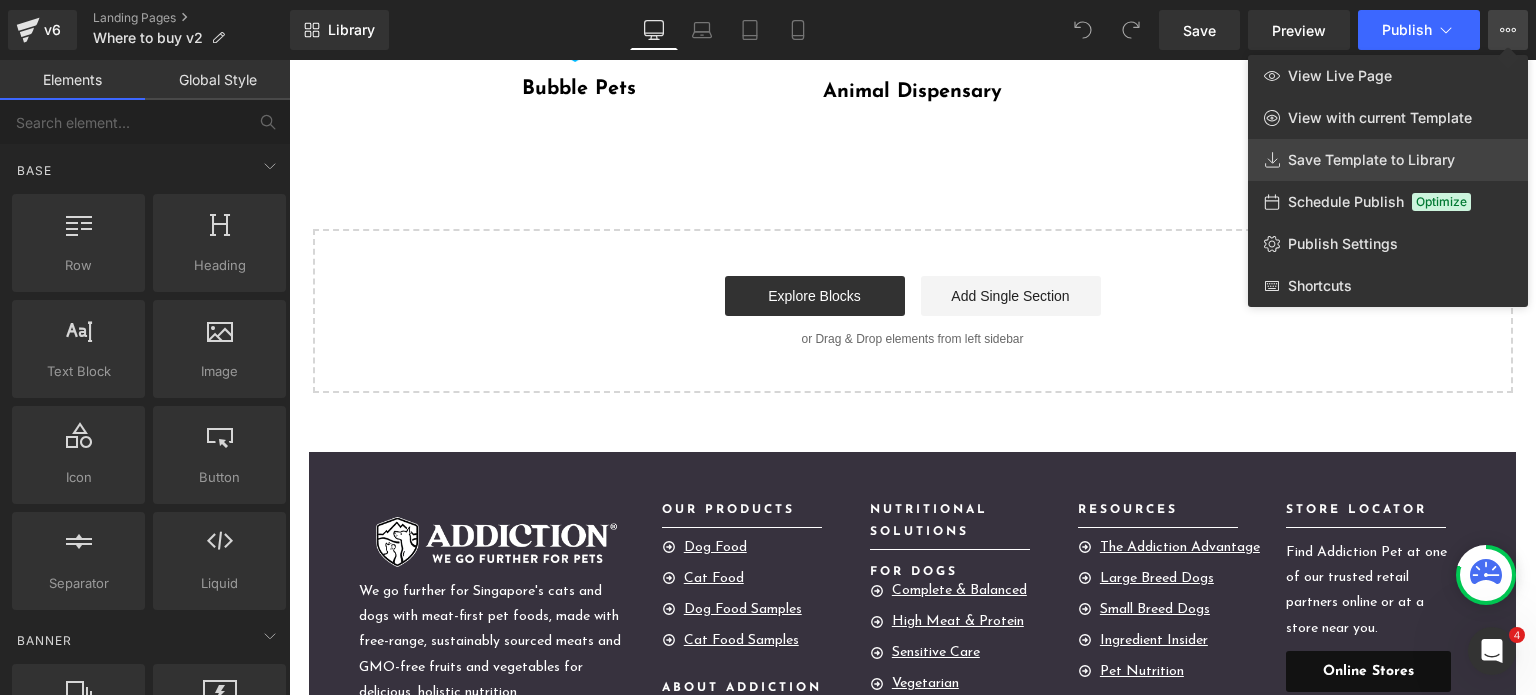 click on "Save Template to Library" at bounding box center (1371, 160) 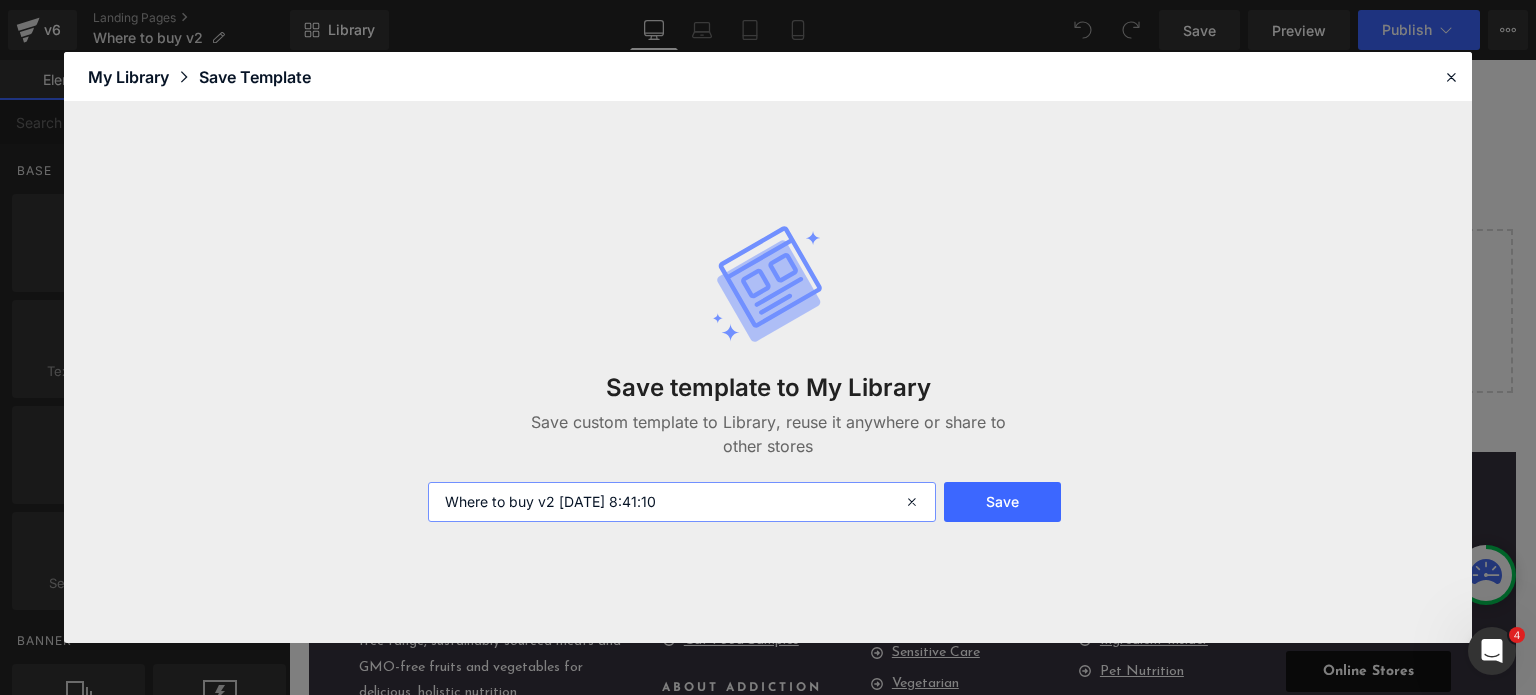 drag, startPoint x: 560, startPoint y: 502, endPoint x: 847, endPoint y: 468, distance: 289.00693 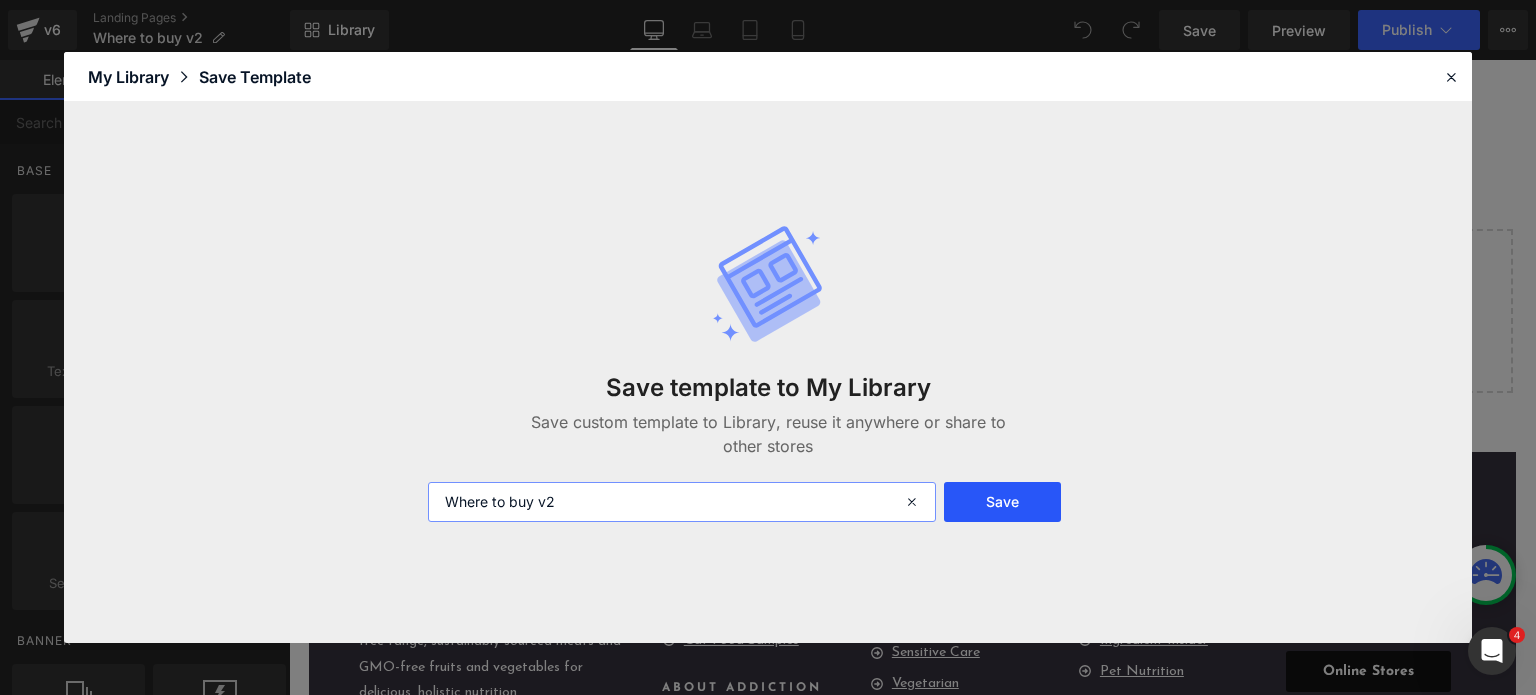 type on "Where to buy v2" 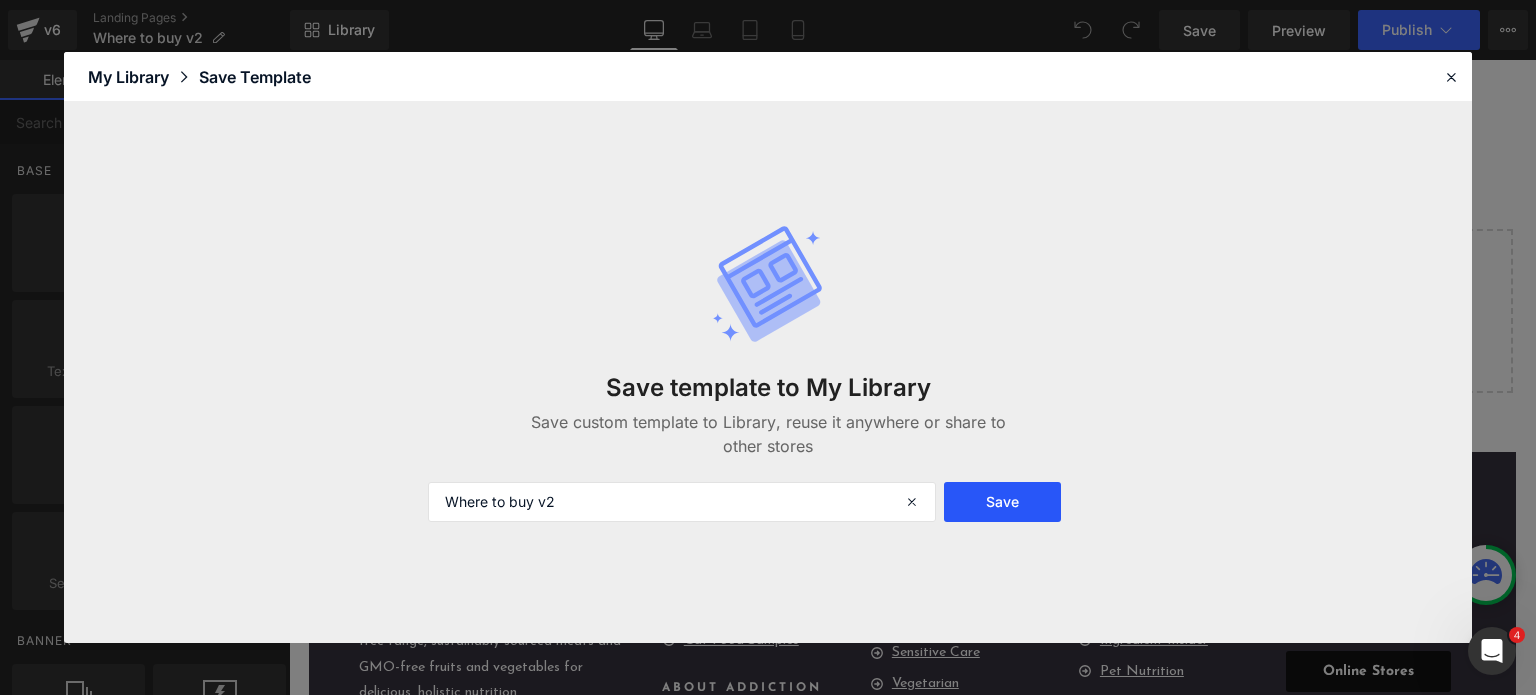 click on "Save" at bounding box center [1002, 502] 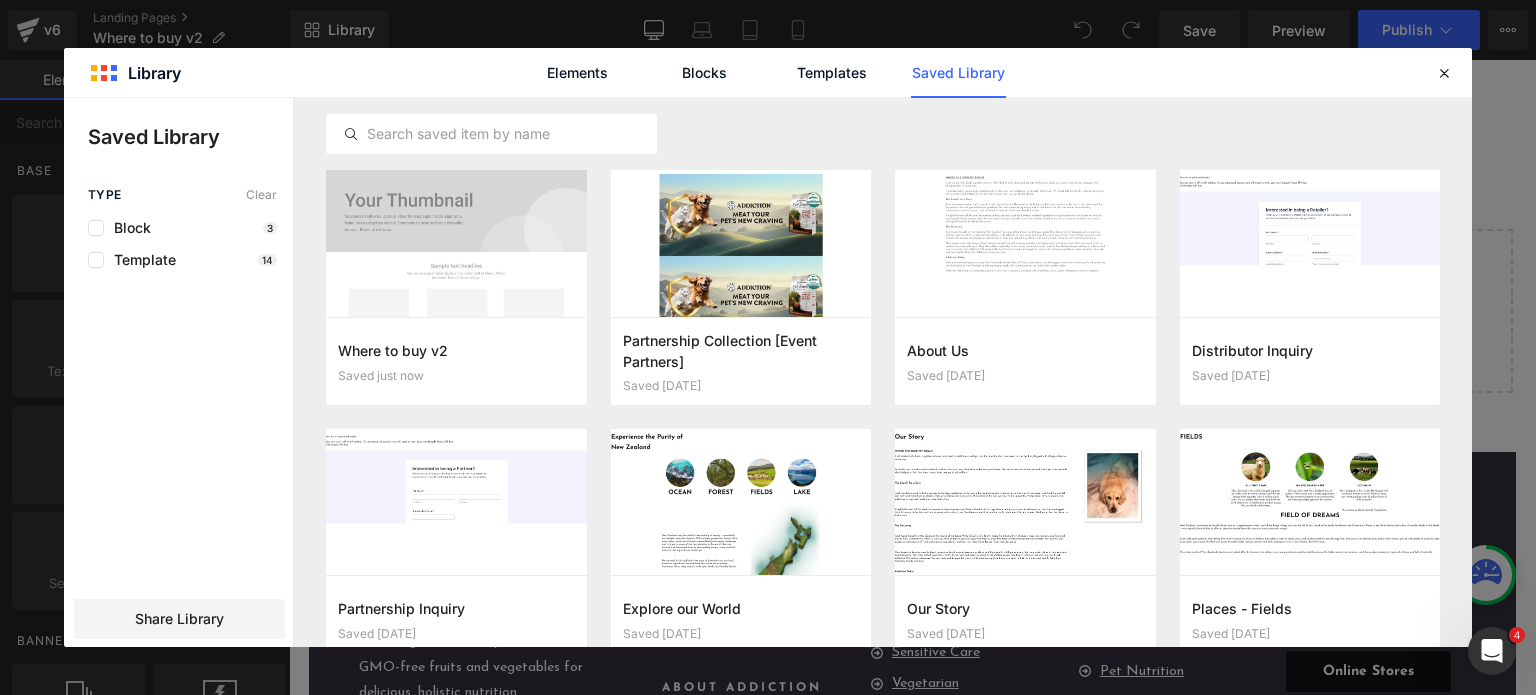 click on "Elements Blocks Templates Saved Library" at bounding box center (768, 72) 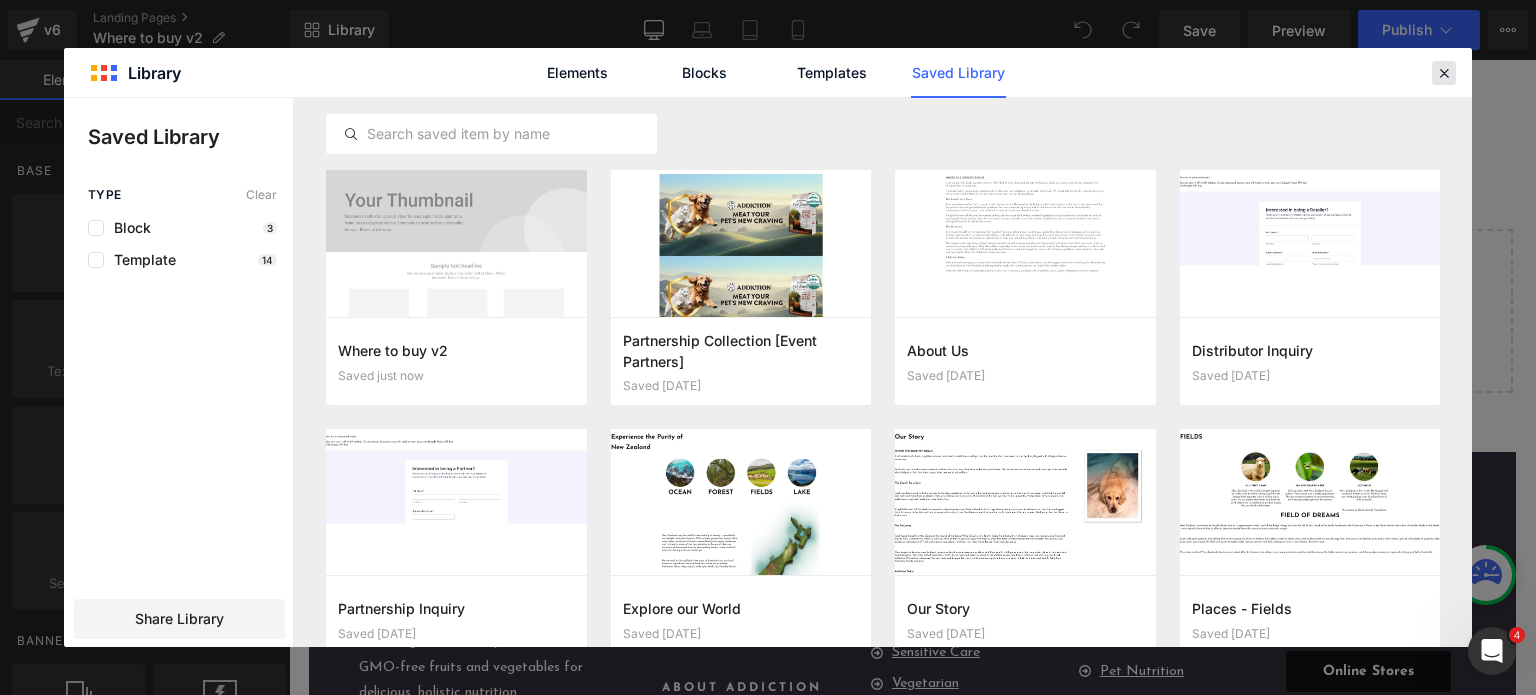 click at bounding box center (1444, 73) 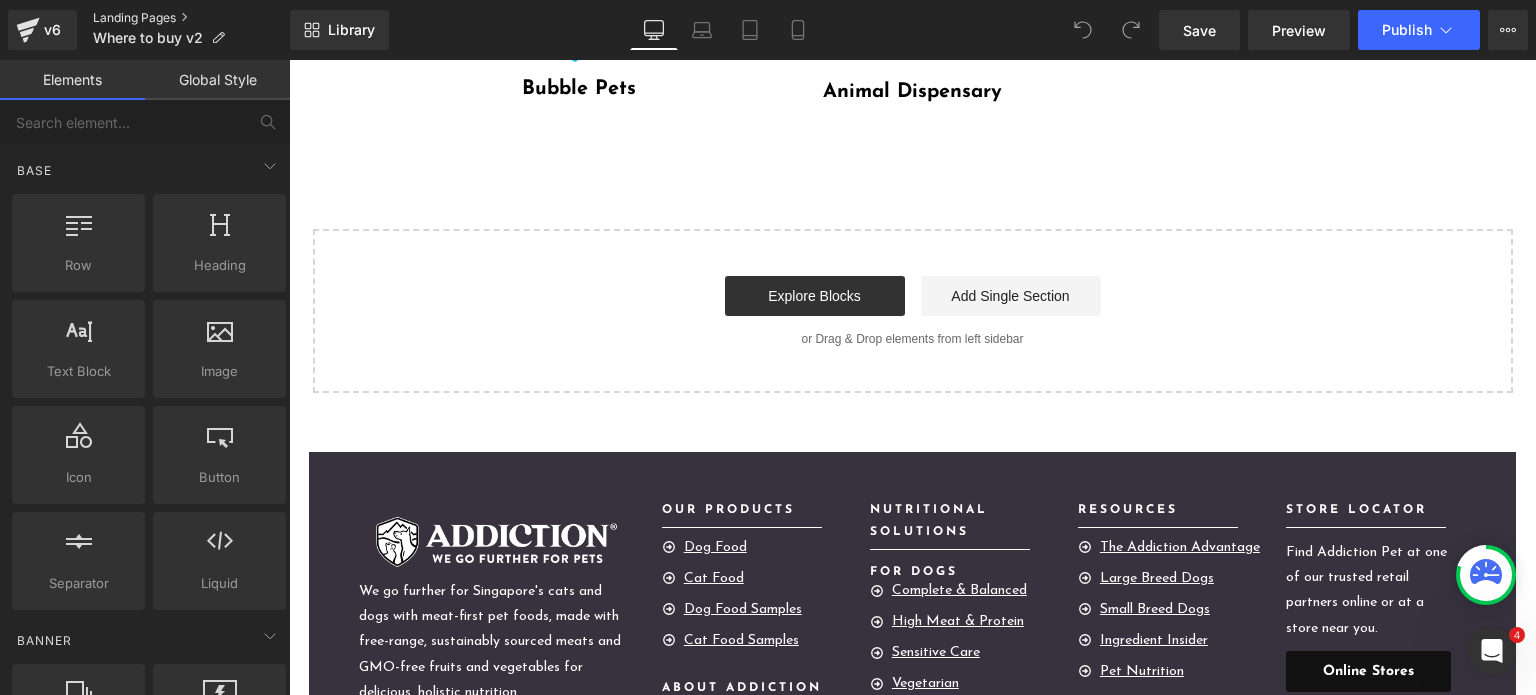 click on "Landing Pages" at bounding box center [191, 18] 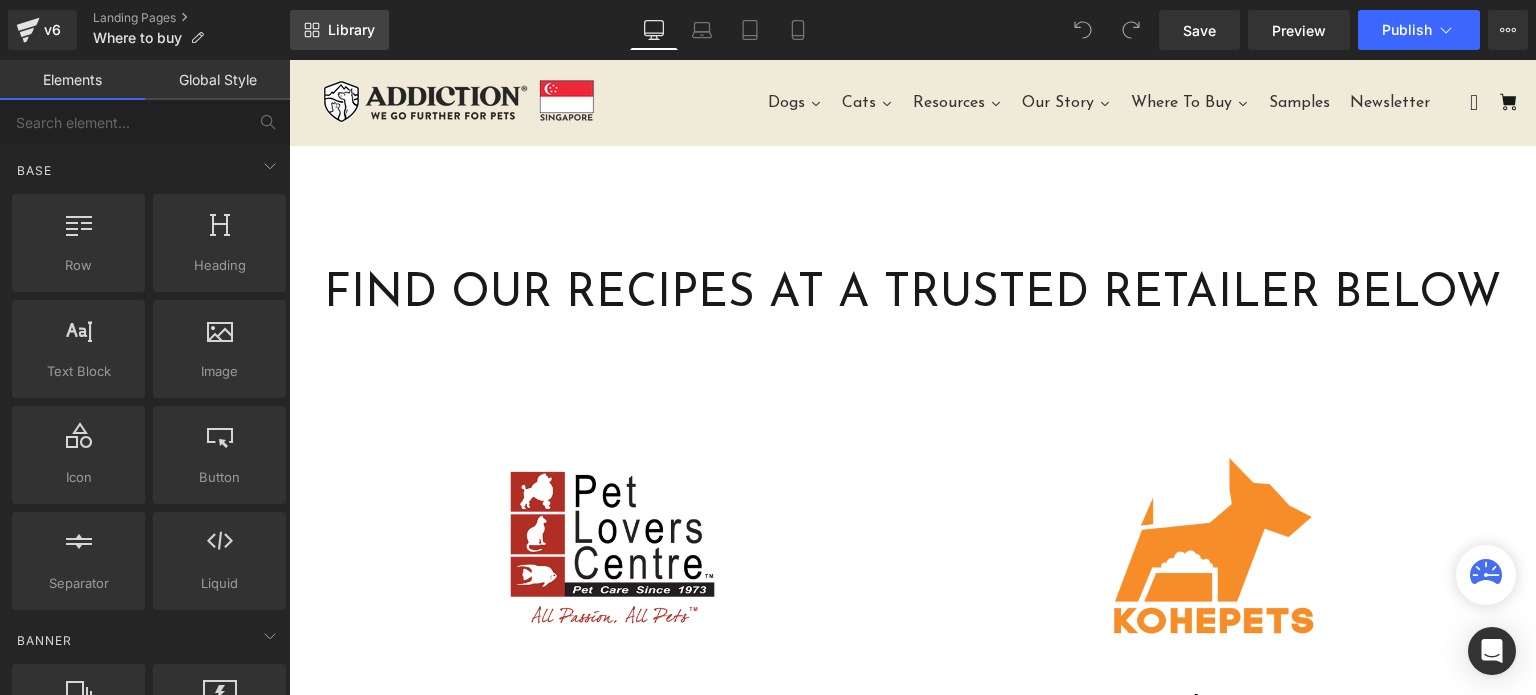 scroll, scrollTop: 0, scrollLeft: 0, axis: both 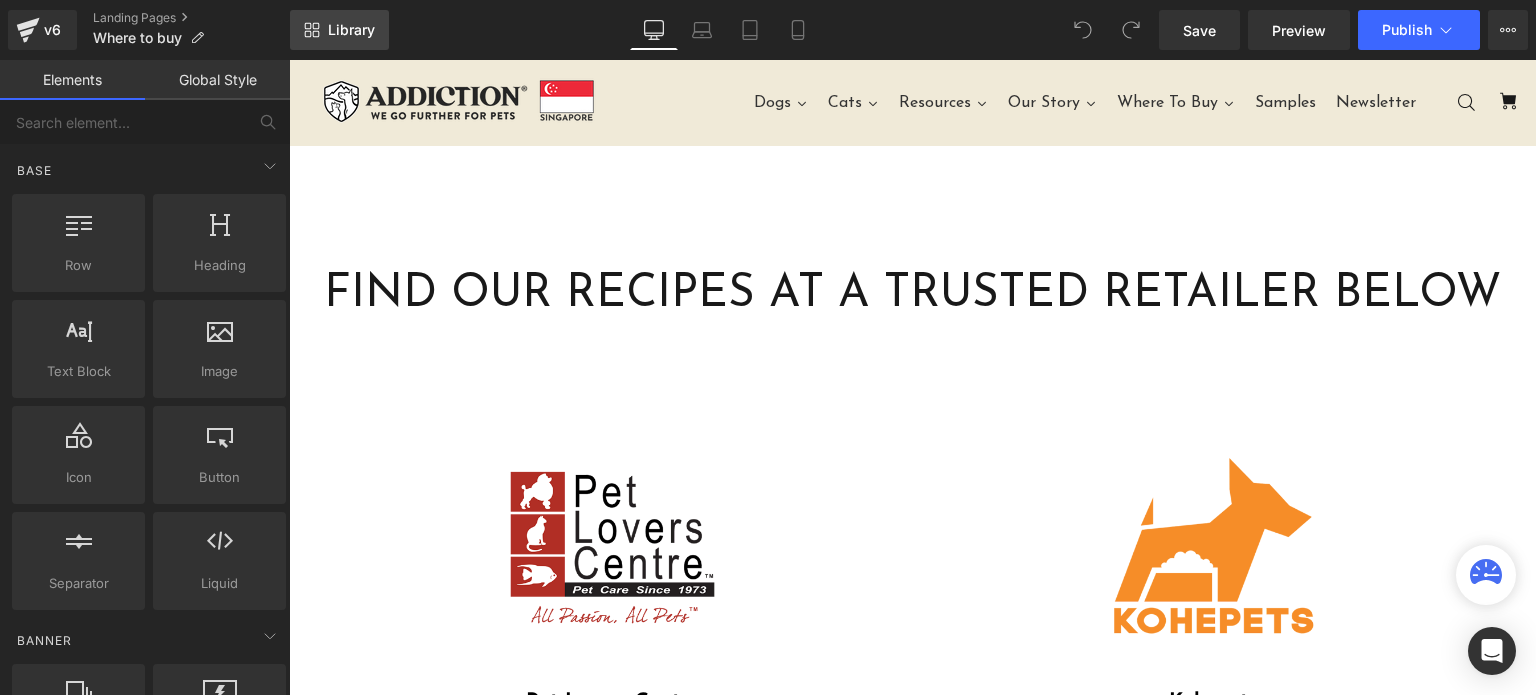 click on "Library" at bounding box center (351, 30) 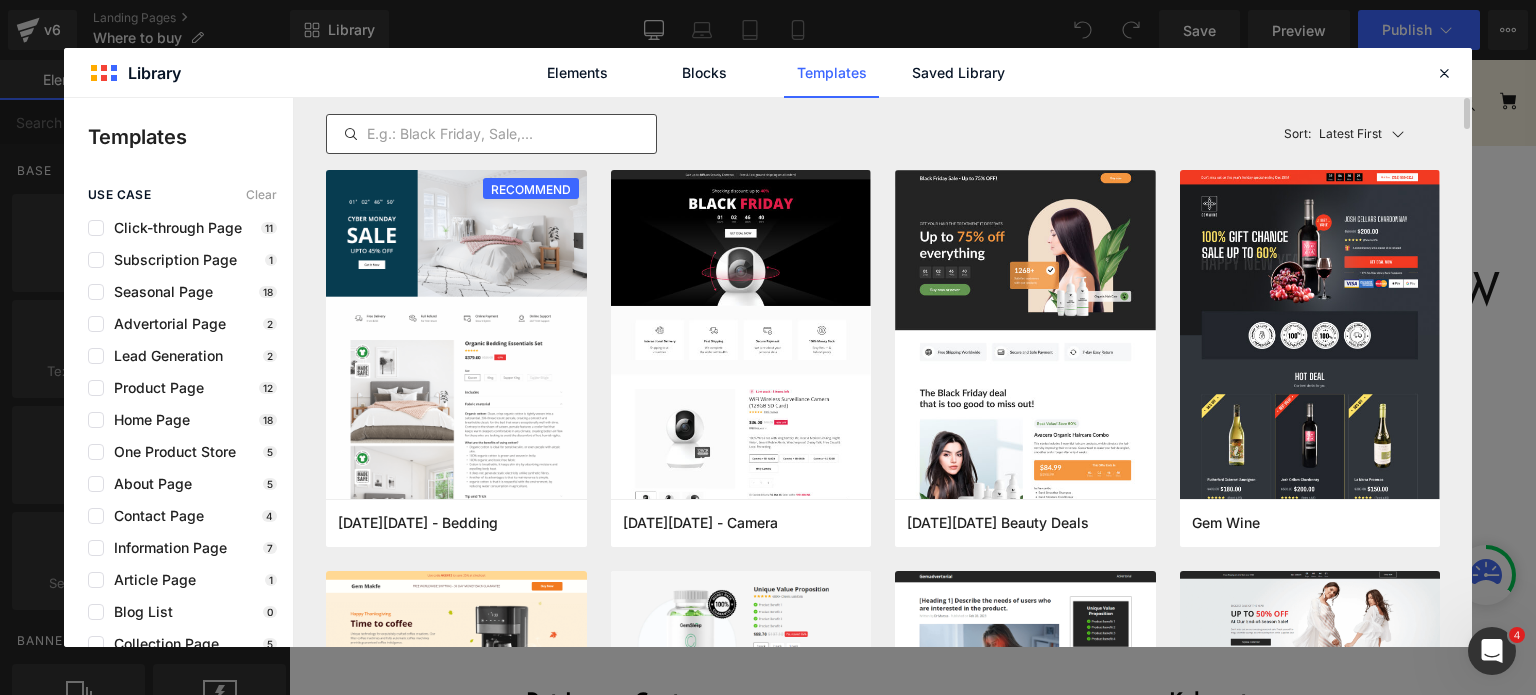 scroll, scrollTop: 0, scrollLeft: 0, axis: both 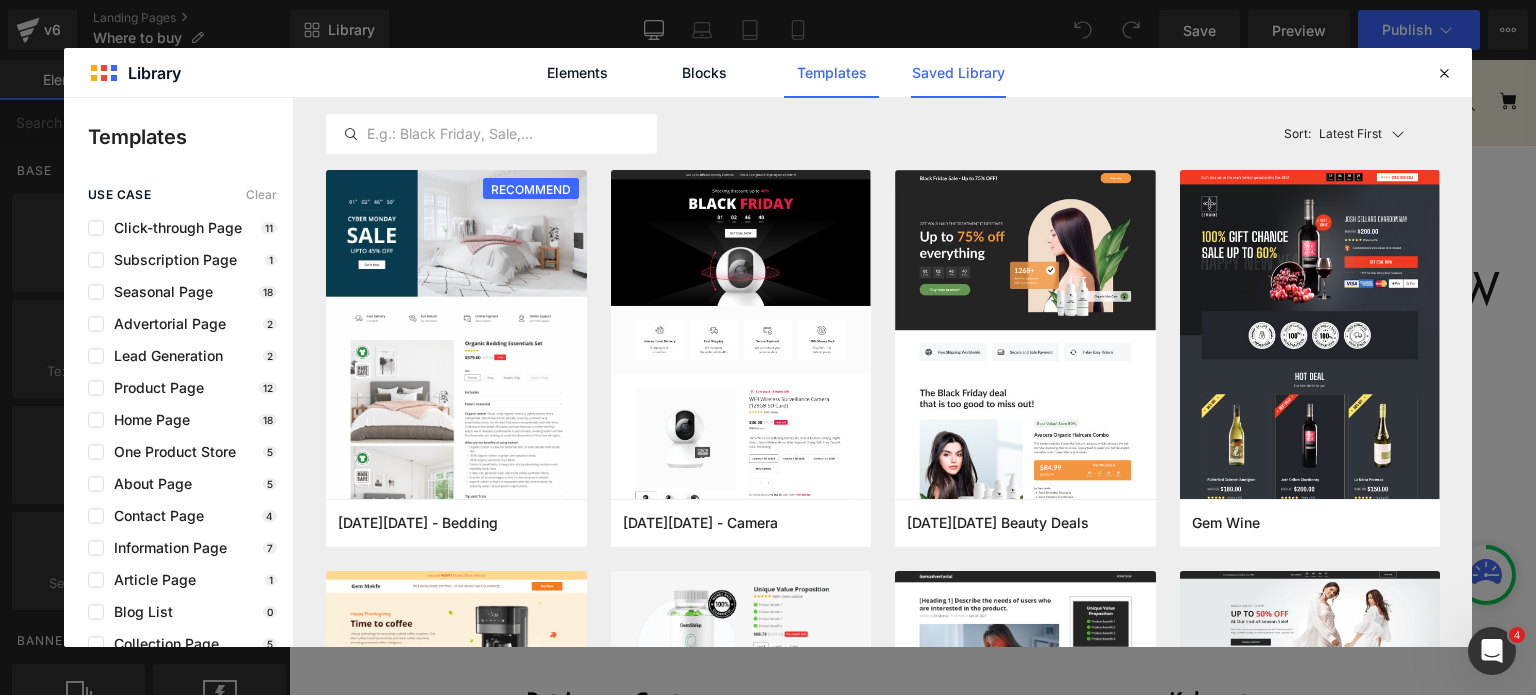 click on "Saved Library" 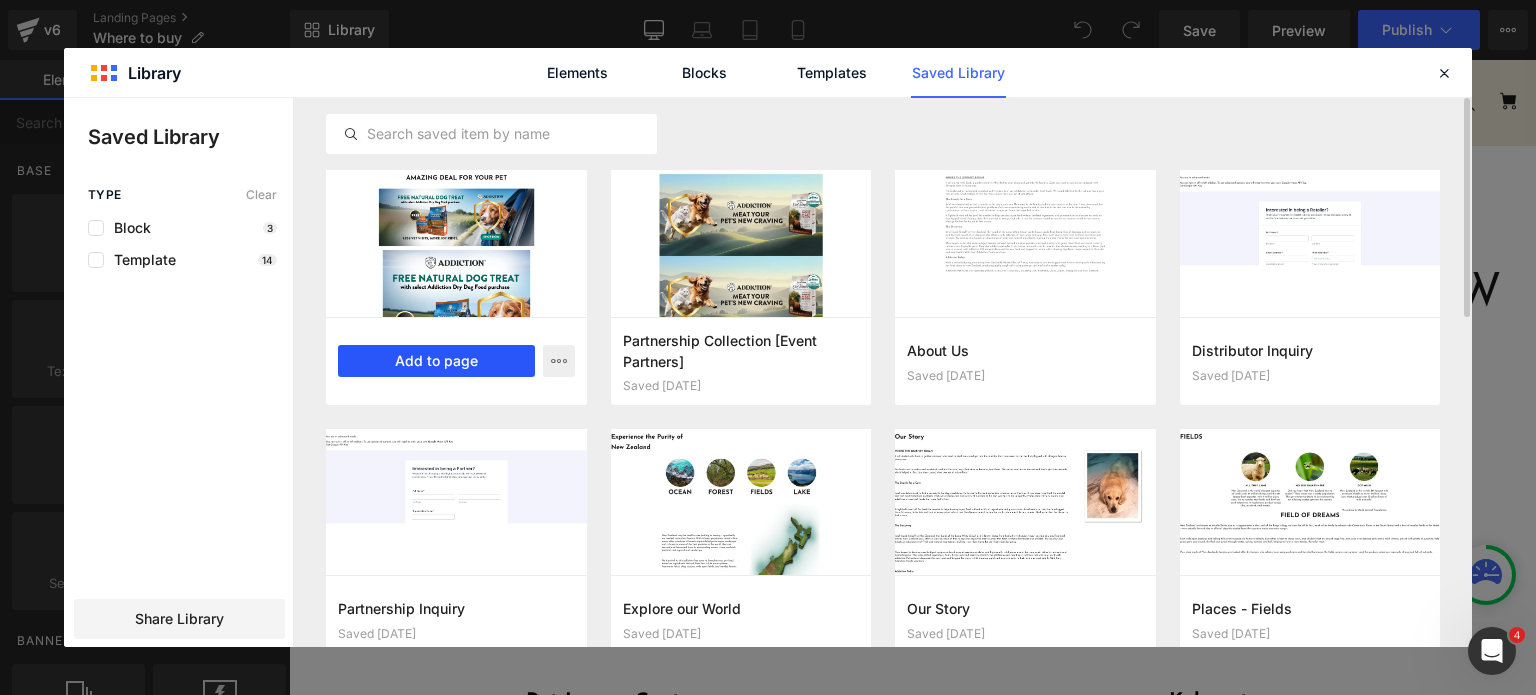 click on "Add to page" at bounding box center [436, 361] 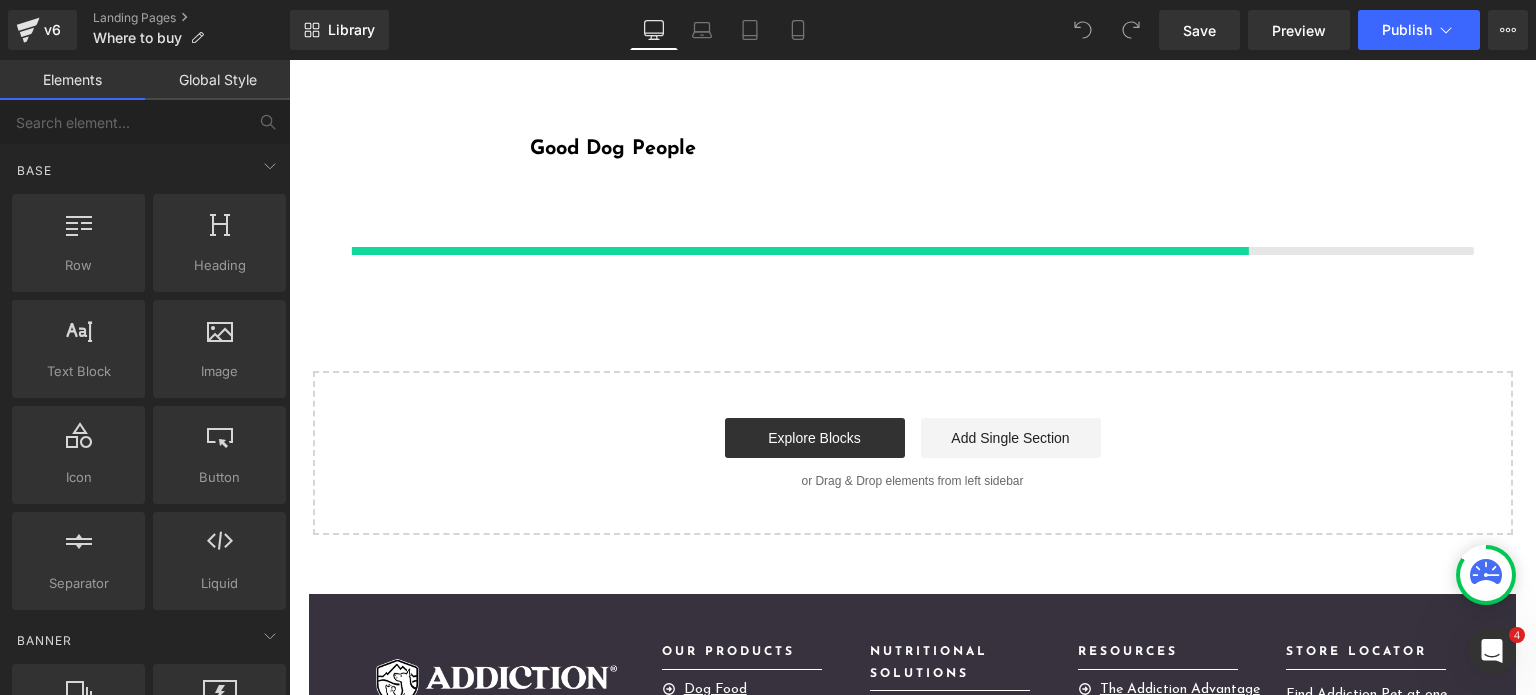 scroll, scrollTop: 1612, scrollLeft: 0, axis: vertical 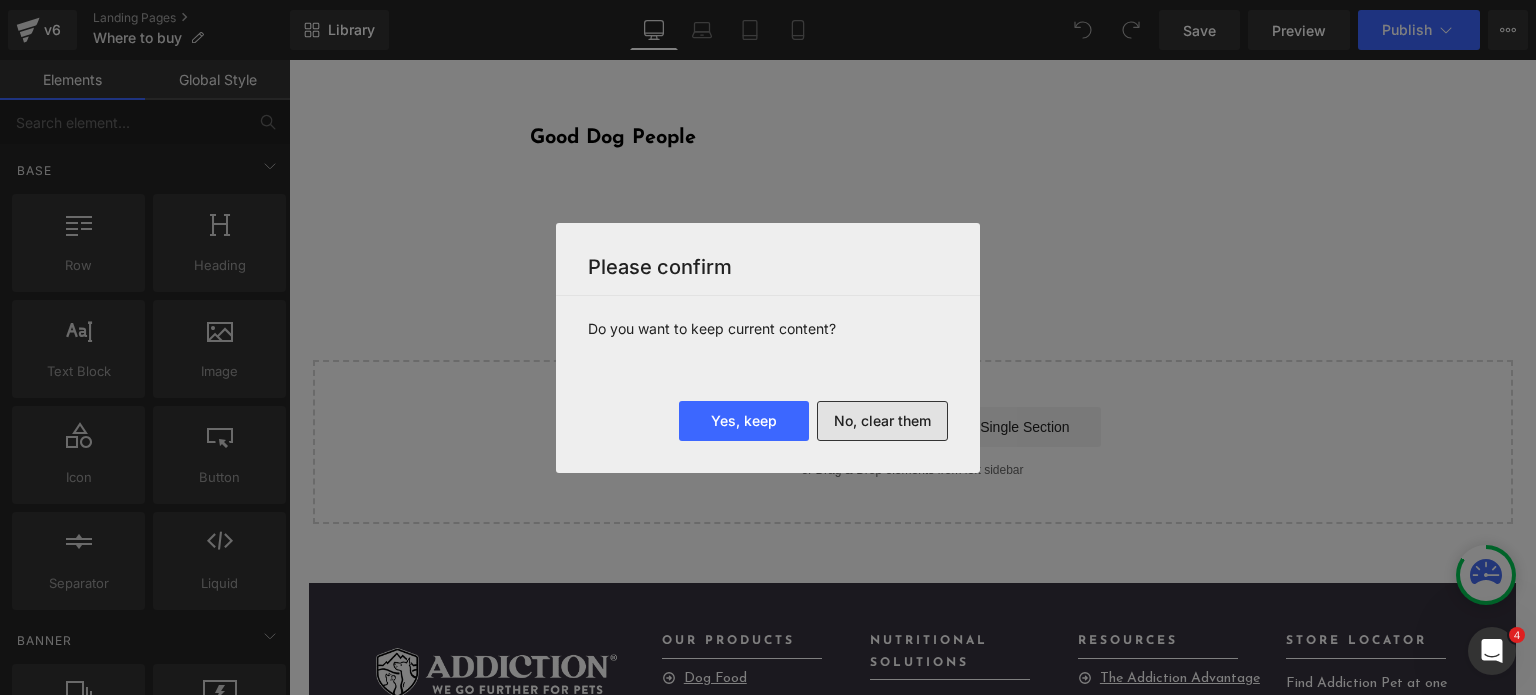 click on "No, clear them" at bounding box center [882, 421] 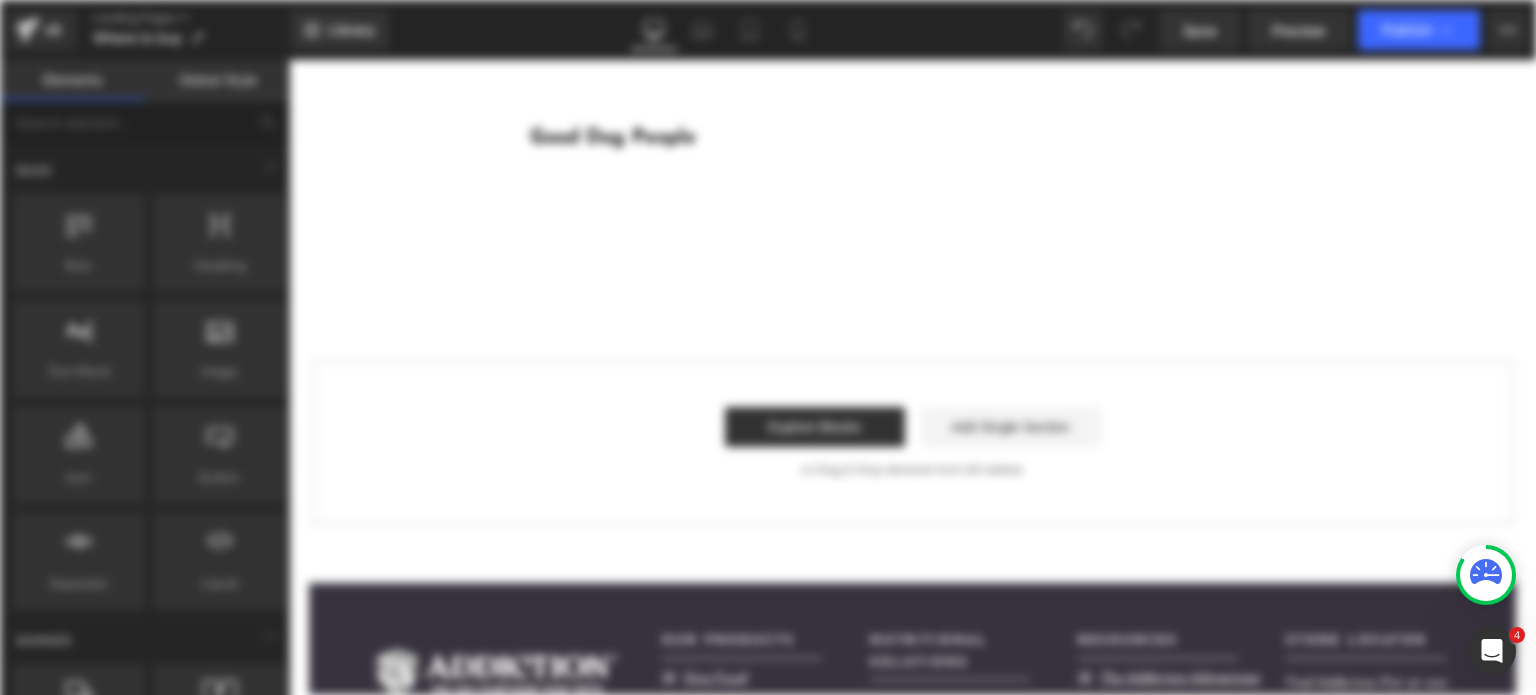 scroll, scrollTop: 0, scrollLeft: 0, axis: both 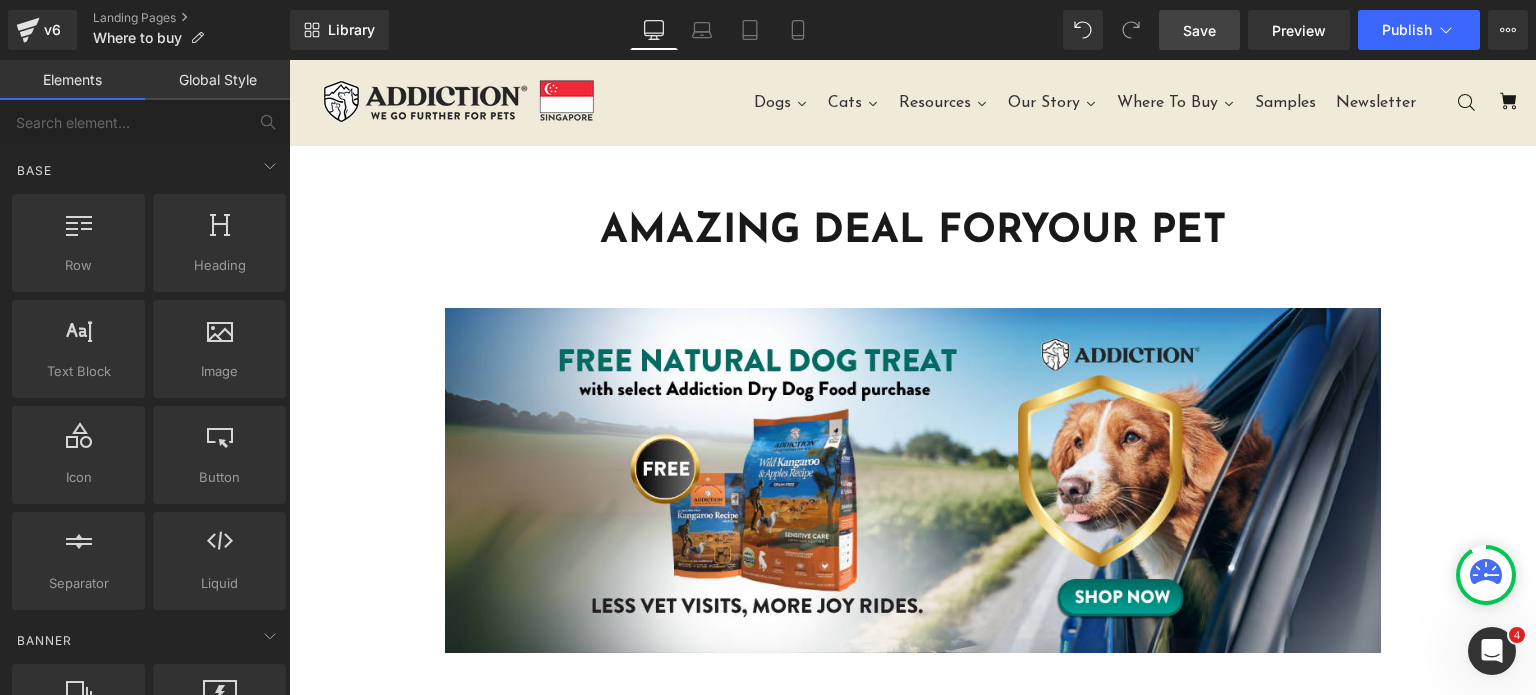 click on "Save" at bounding box center [1199, 30] 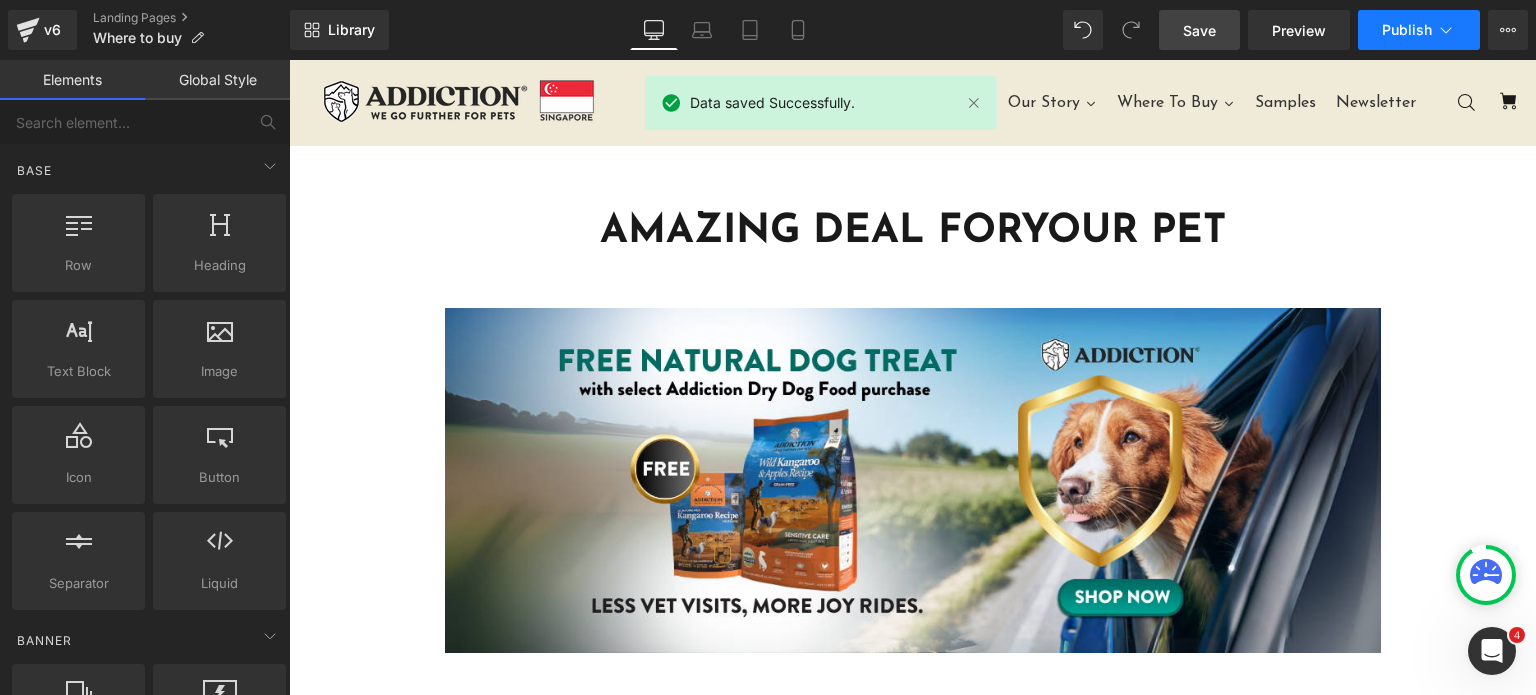 click on "Publish" at bounding box center [1407, 30] 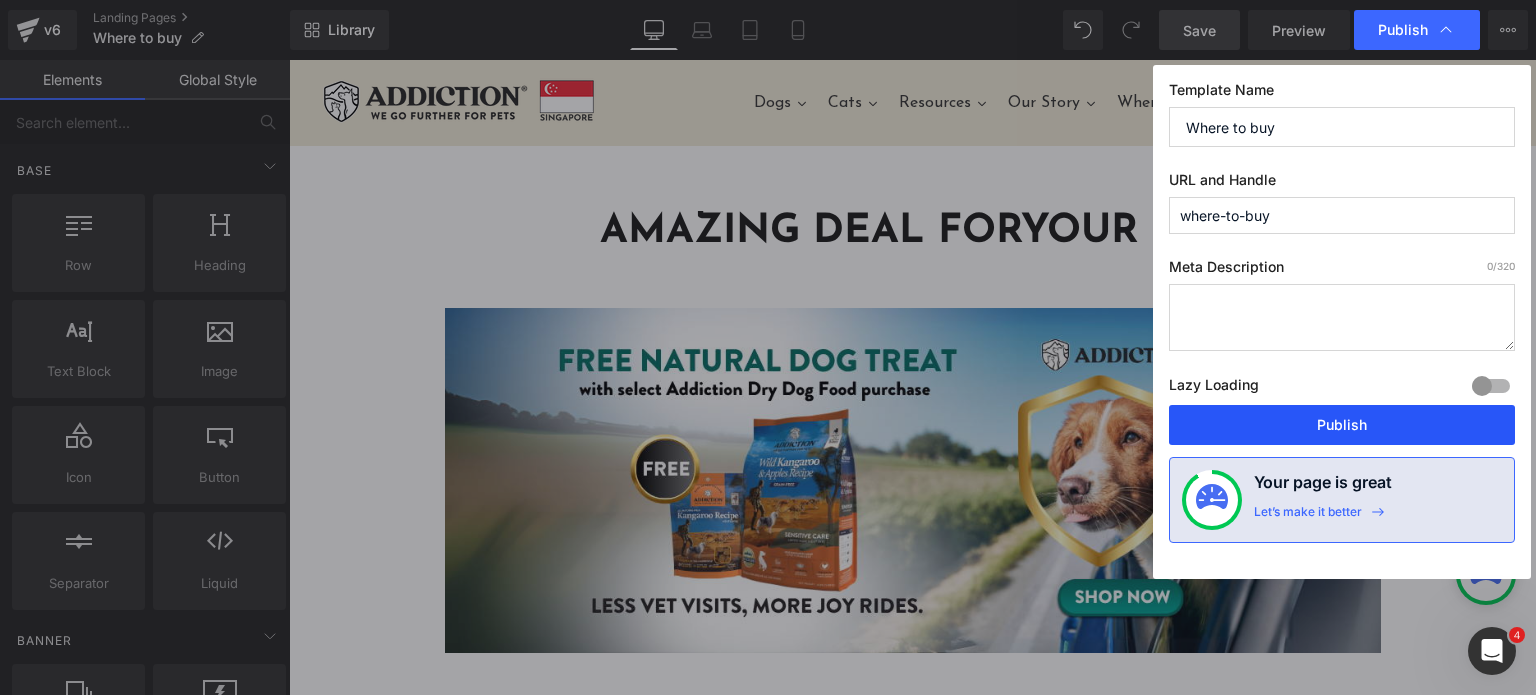 click on "Publish" at bounding box center (1342, 425) 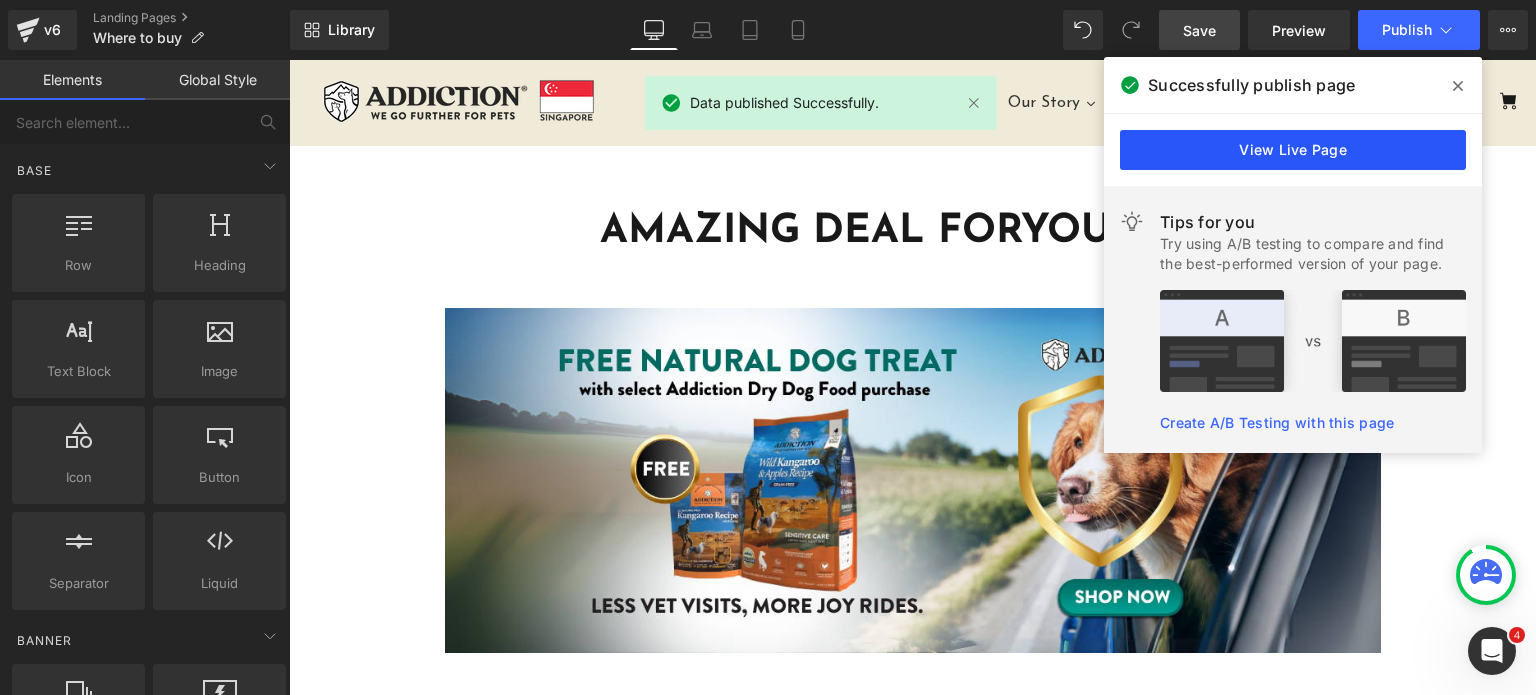 click on "View Live Page" at bounding box center (1293, 150) 